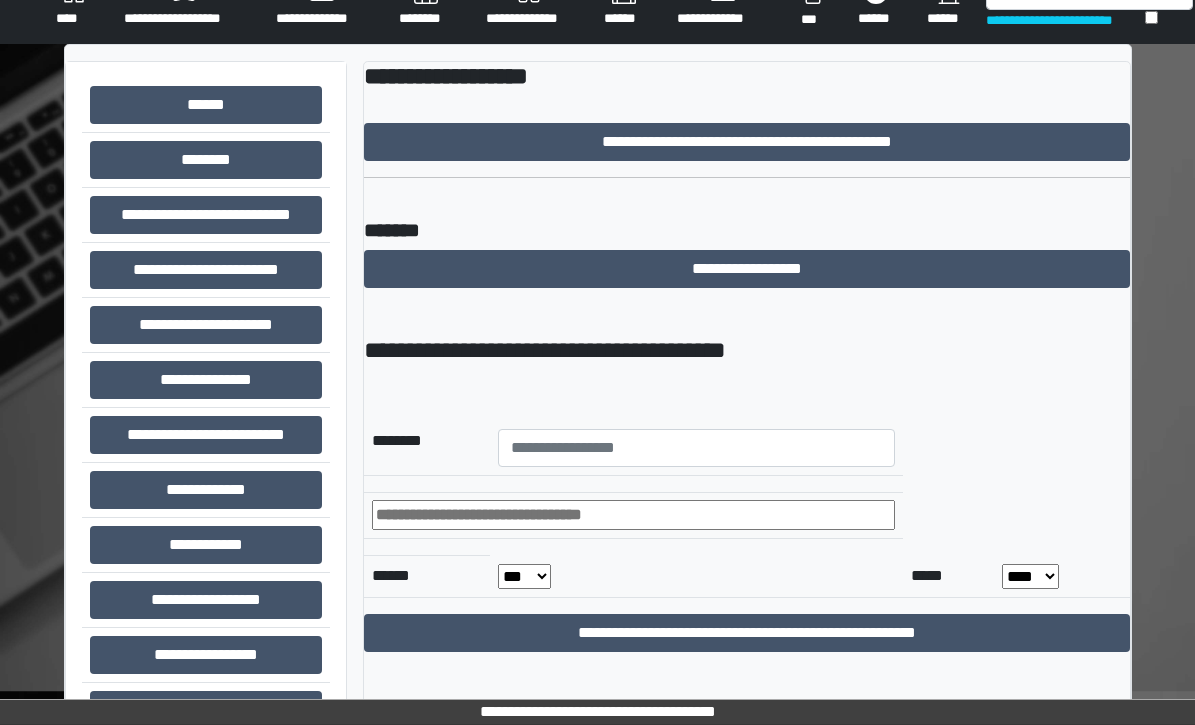 scroll, scrollTop: 0, scrollLeft: 0, axis: both 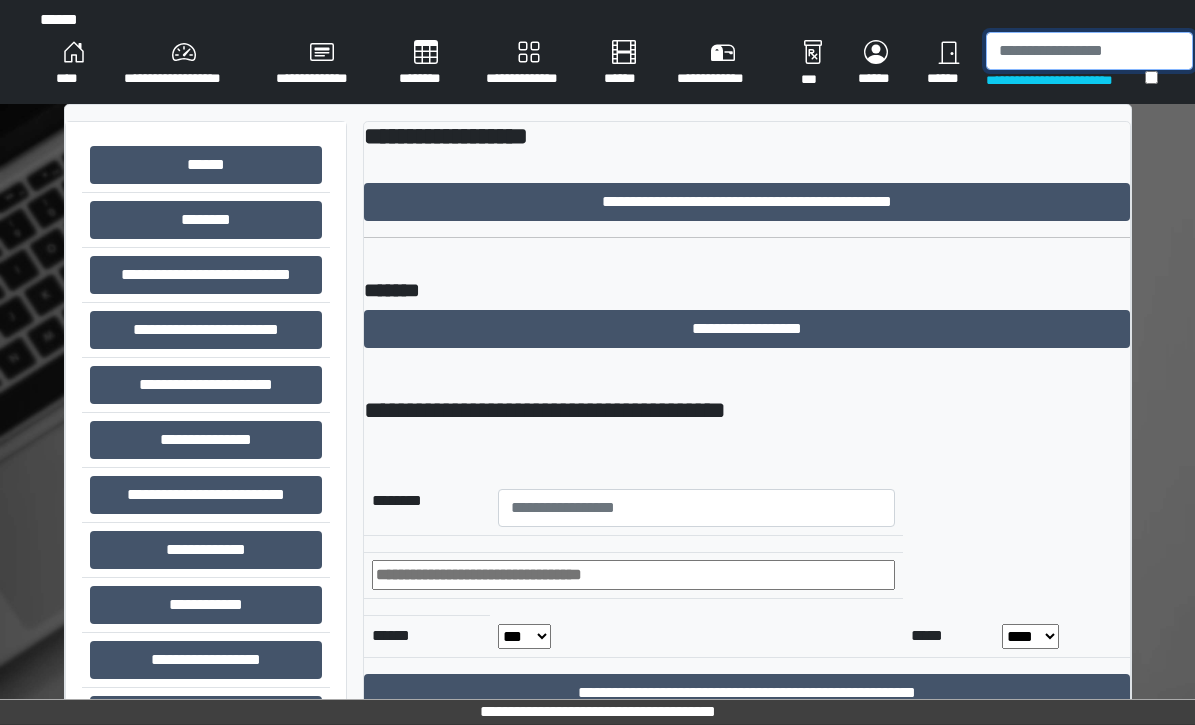 click at bounding box center (1089, 51) 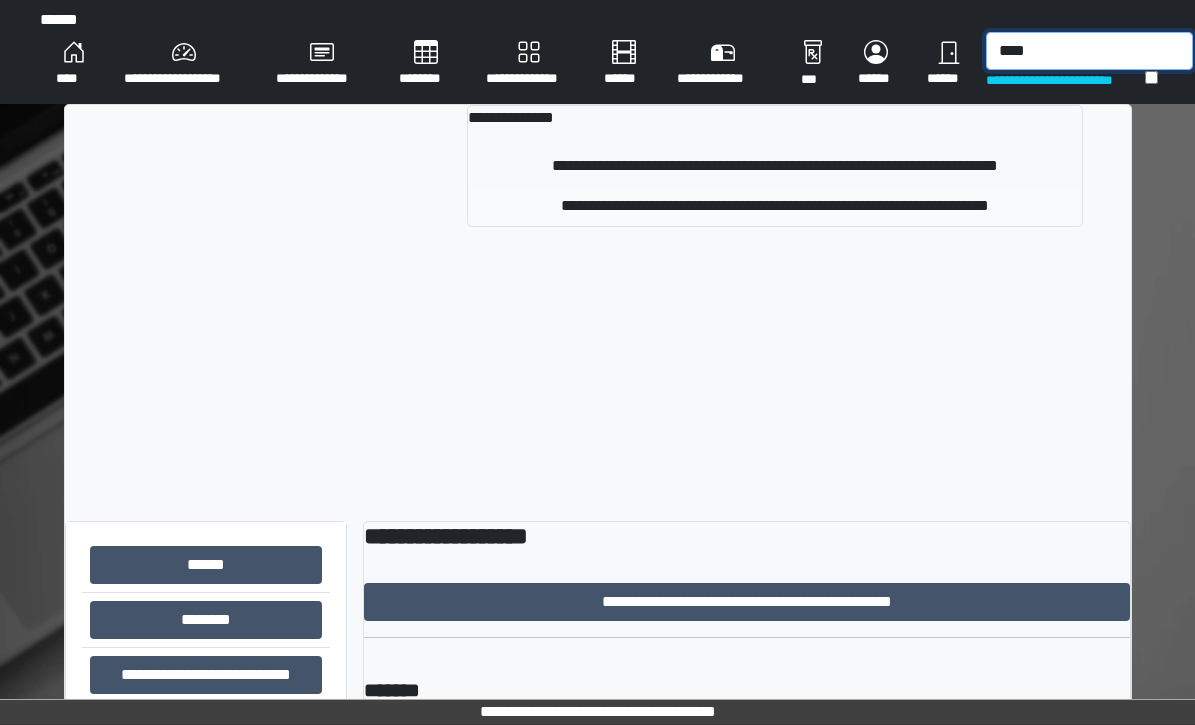 type on "****" 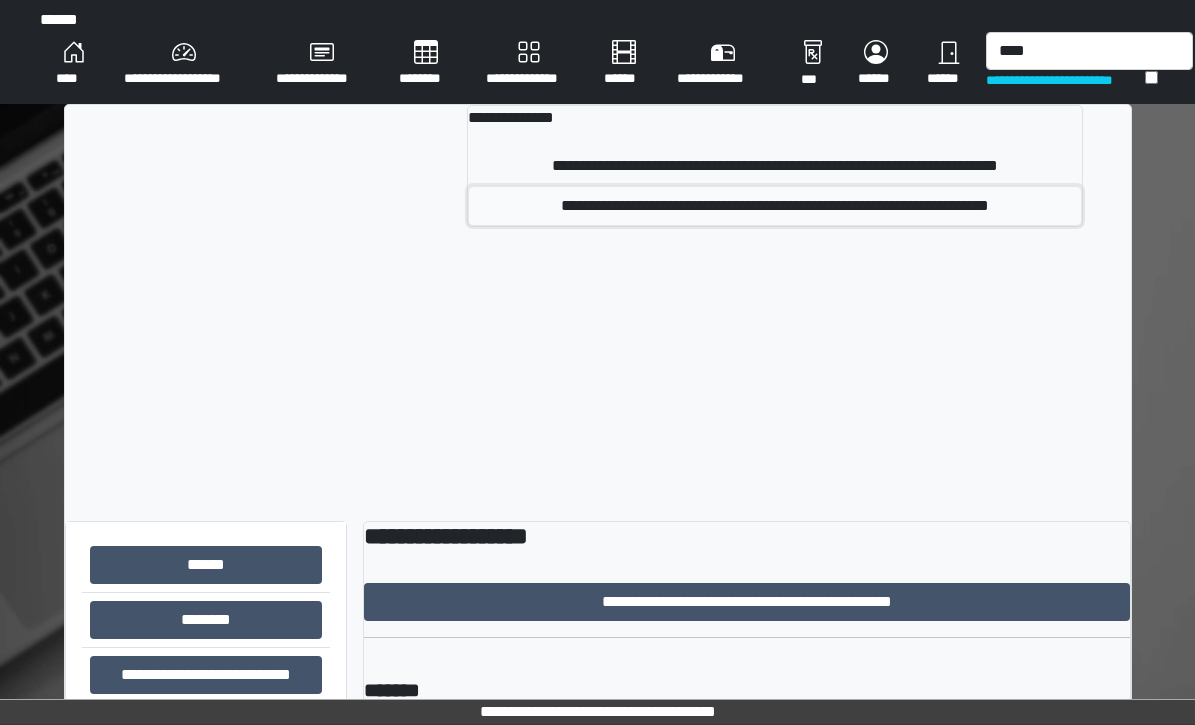 click on "**********" at bounding box center (775, 206) 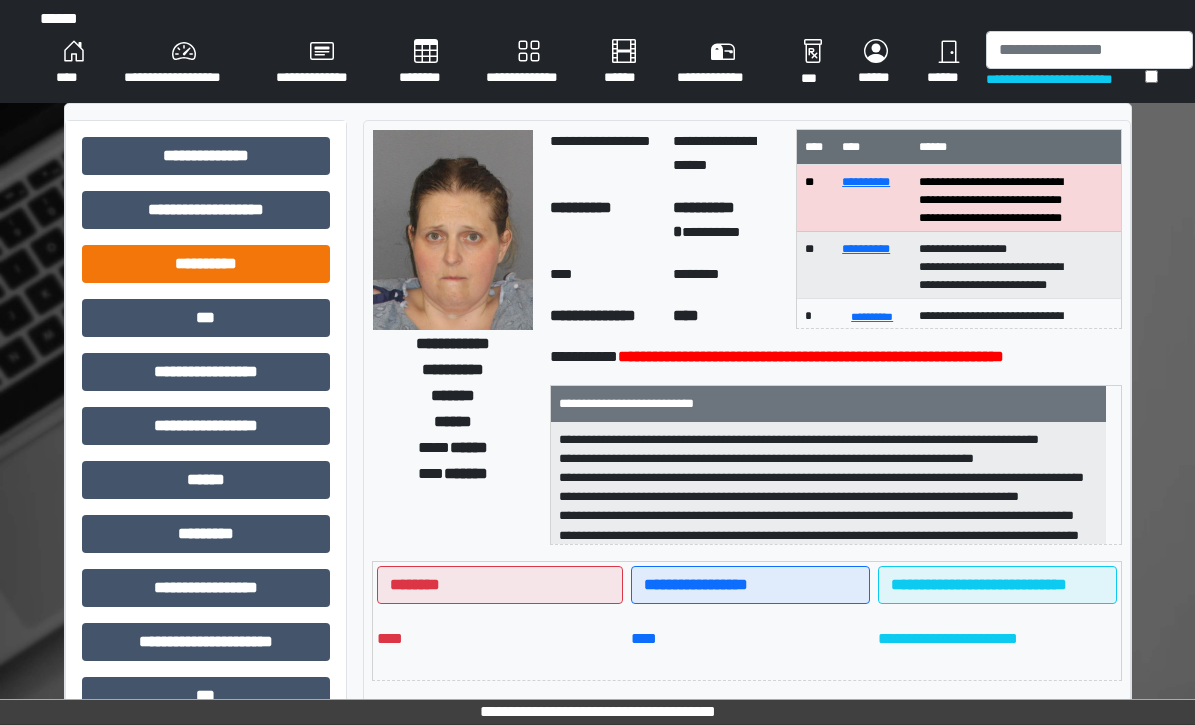 scroll, scrollTop: 0, scrollLeft: 0, axis: both 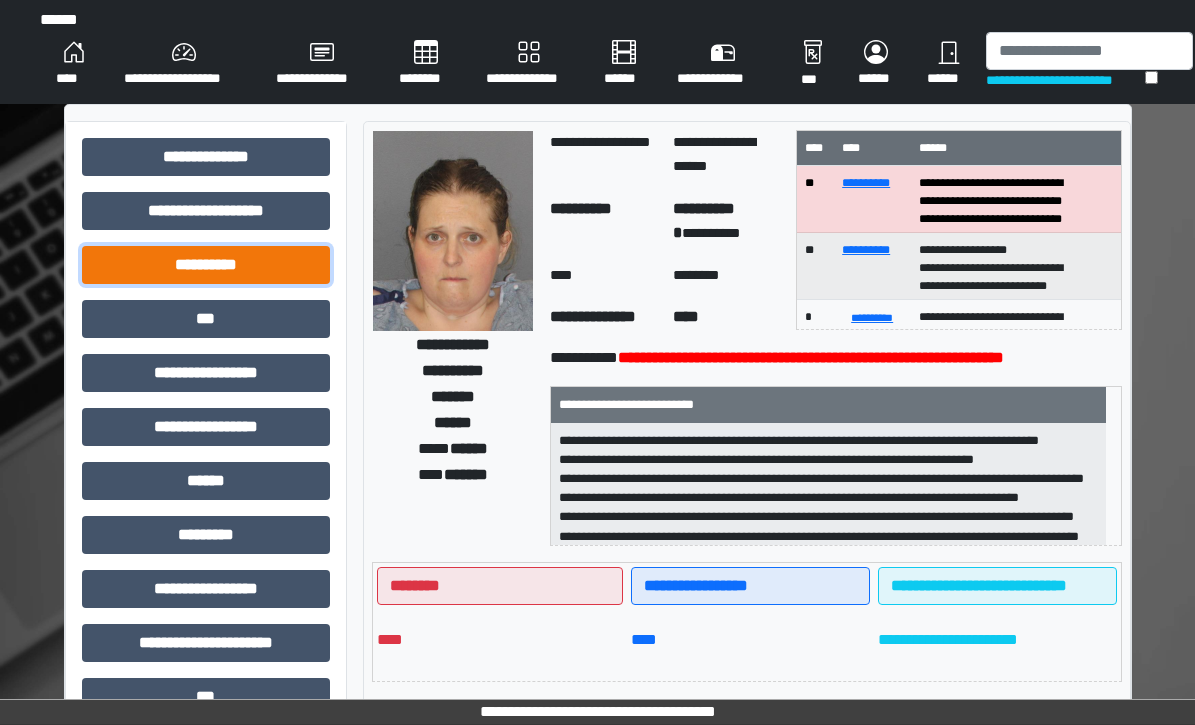 click on "**********" at bounding box center [206, 265] 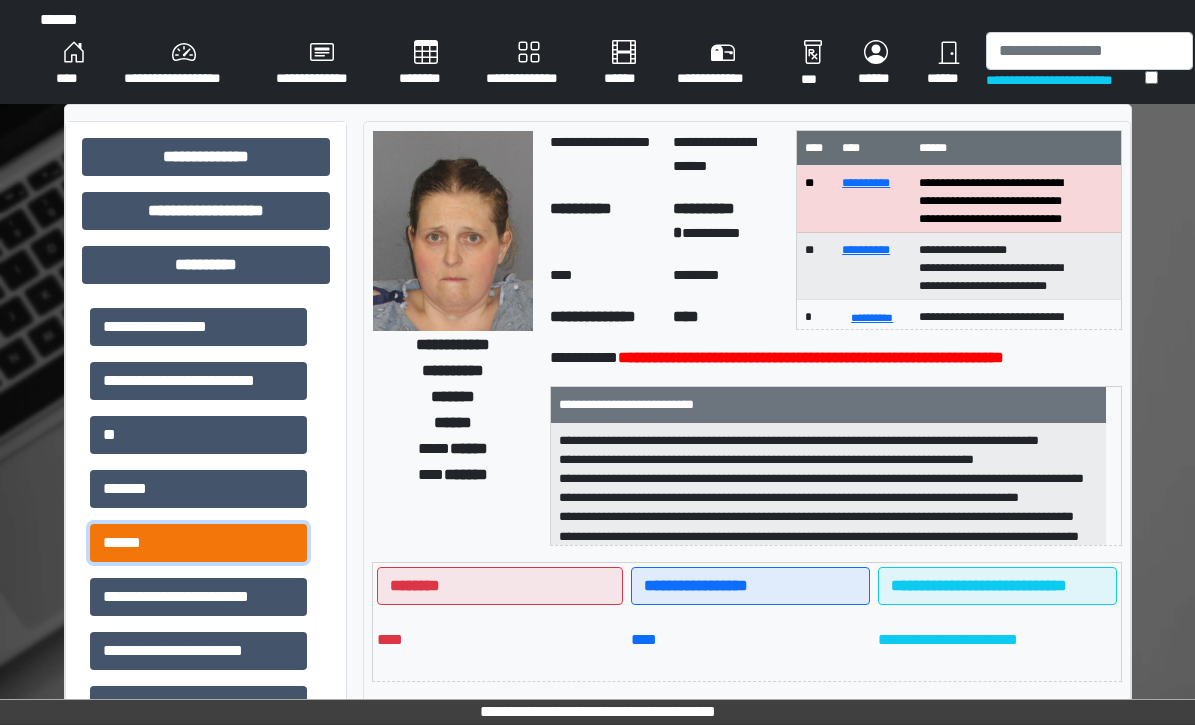 click on "******" at bounding box center [198, 543] 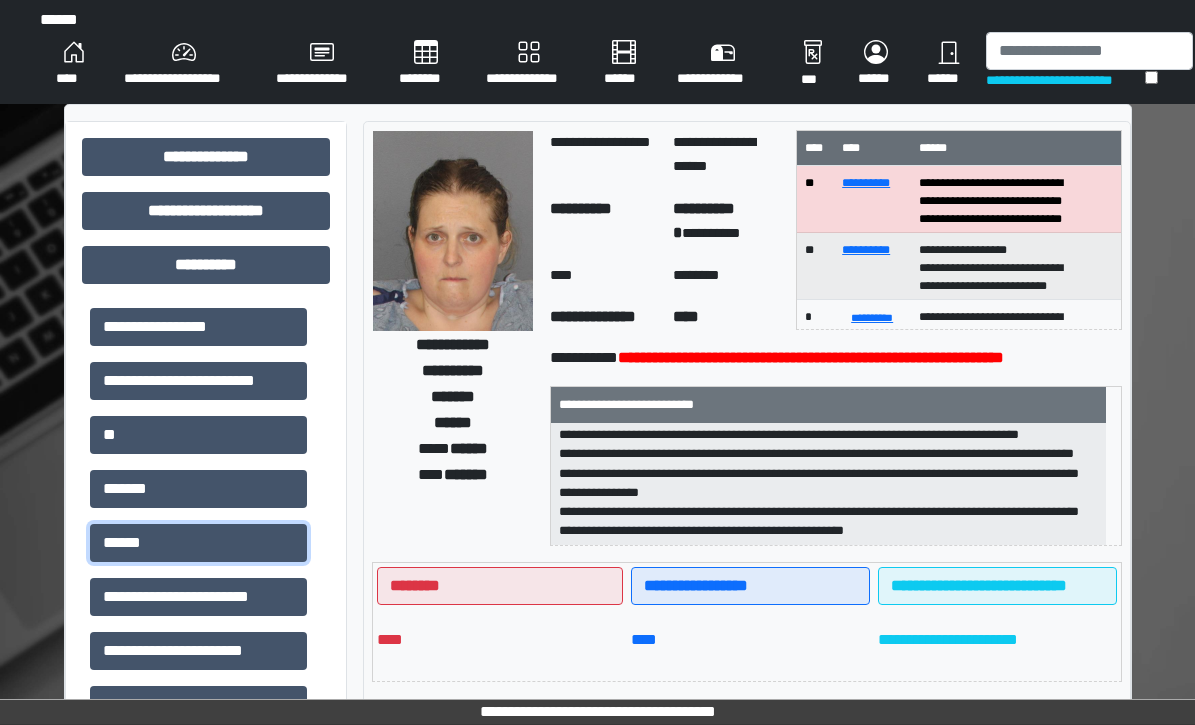 scroll, scrollTop: 313, scrollLeft: 0, axis: vertical 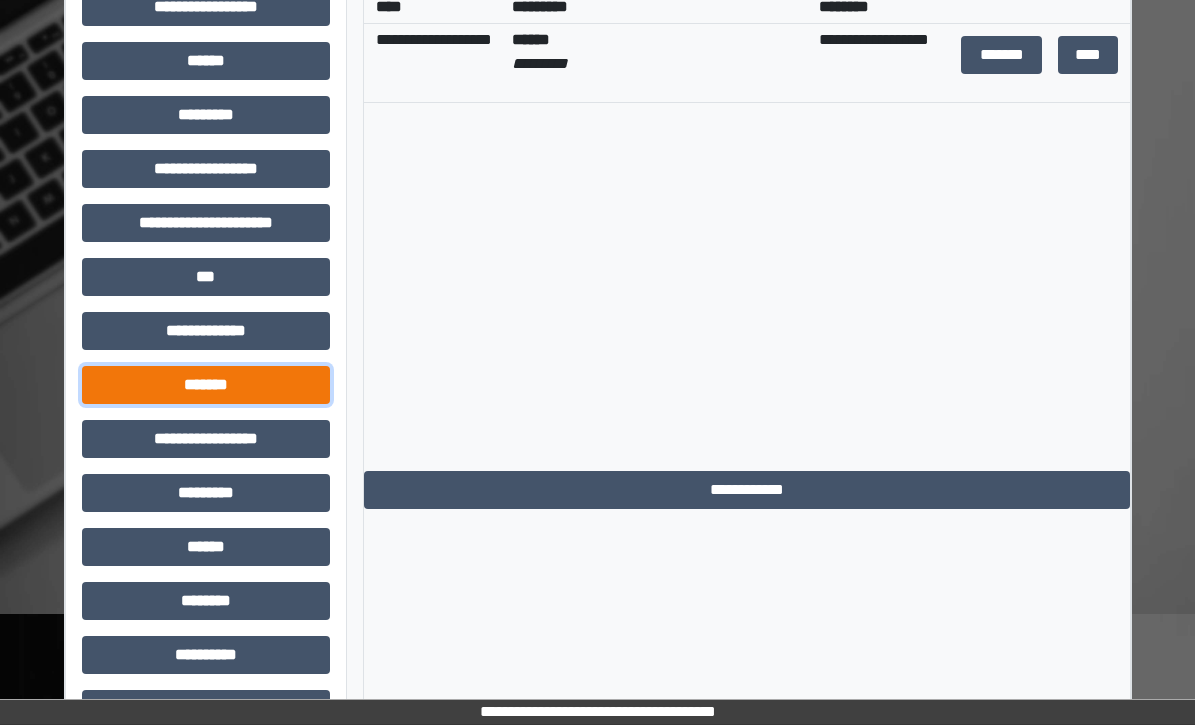 click on "*******" at bounding box center [206, 385] 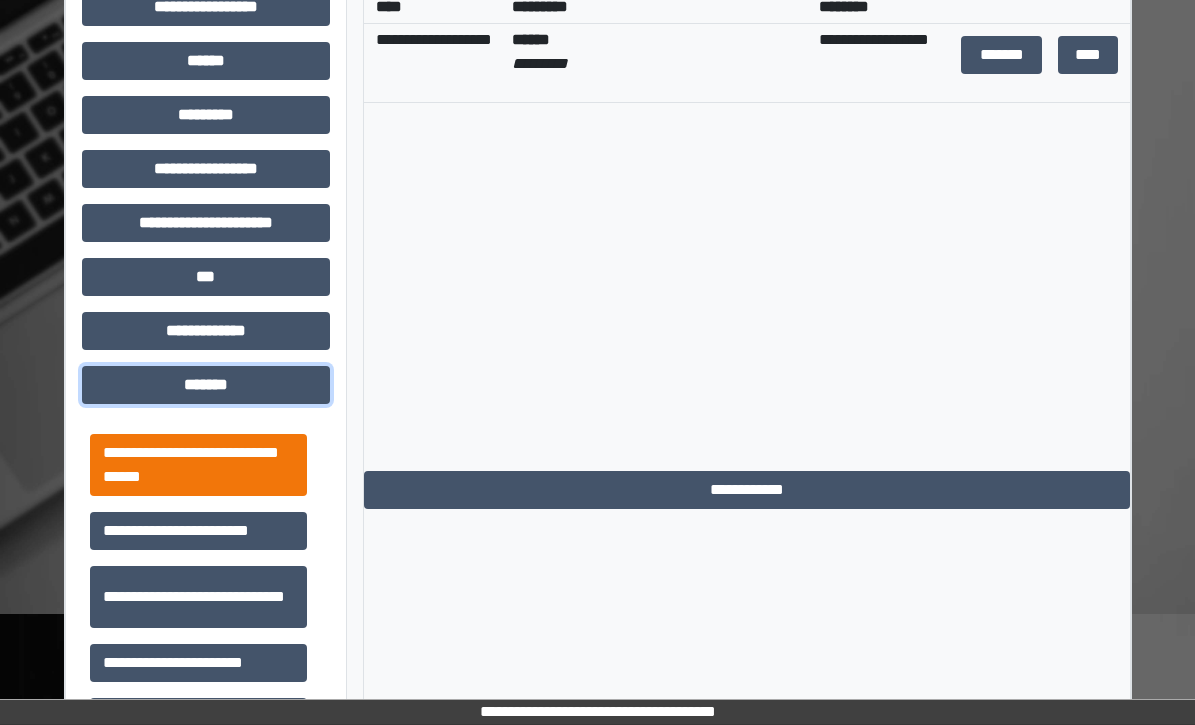 scroll, scrollTop: 922, scrollLeft: 0, axis: vertical 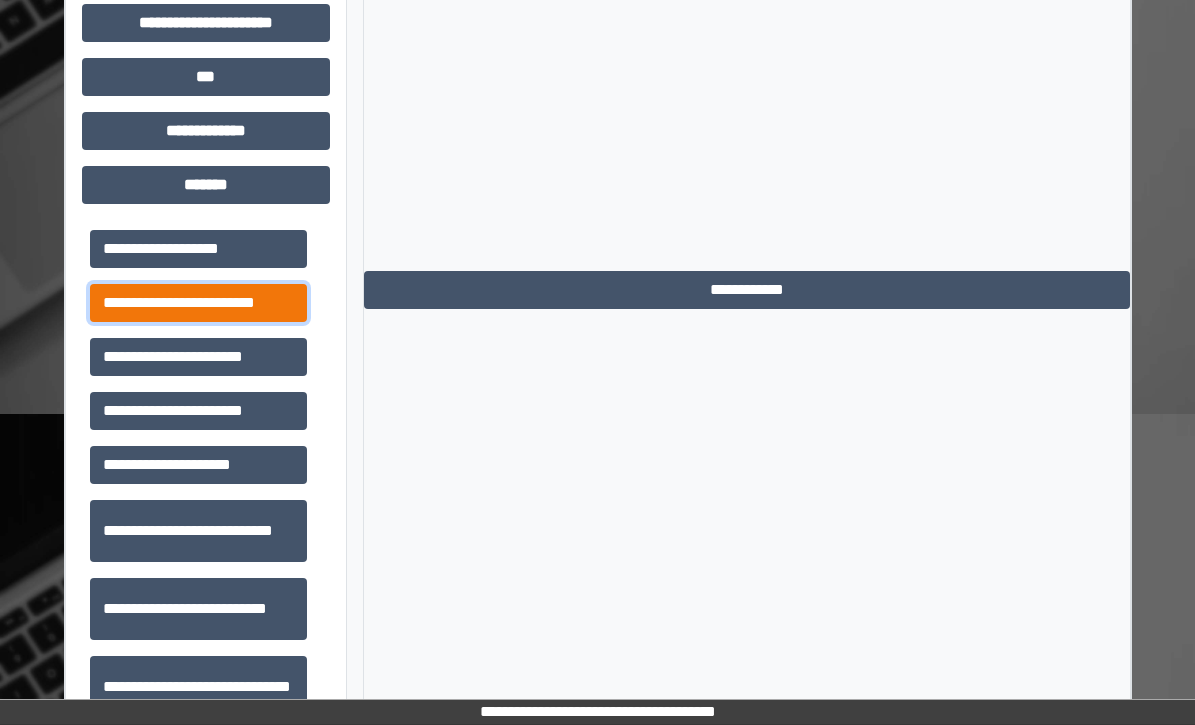 click on "**********" at bounding box center (198, 303) 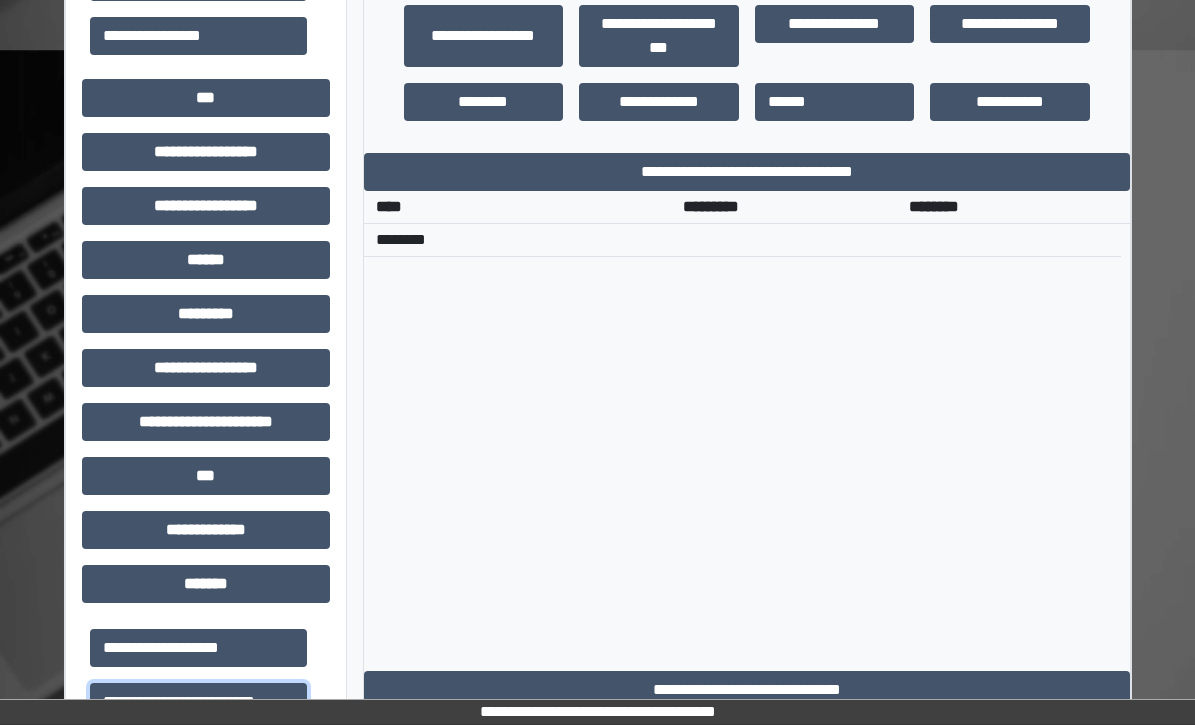 scroll, scrollTop: 1000, scrollLeft: 0, axis: vertical 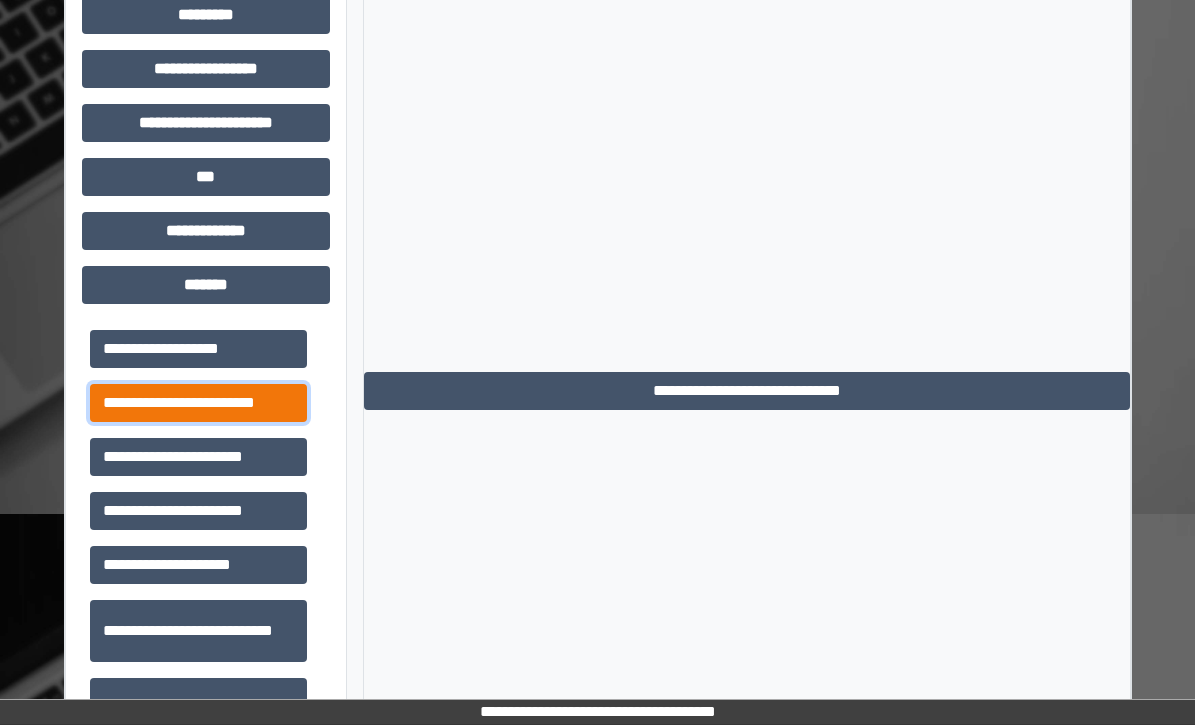 click on "**********" at bounding box center (198, 403) 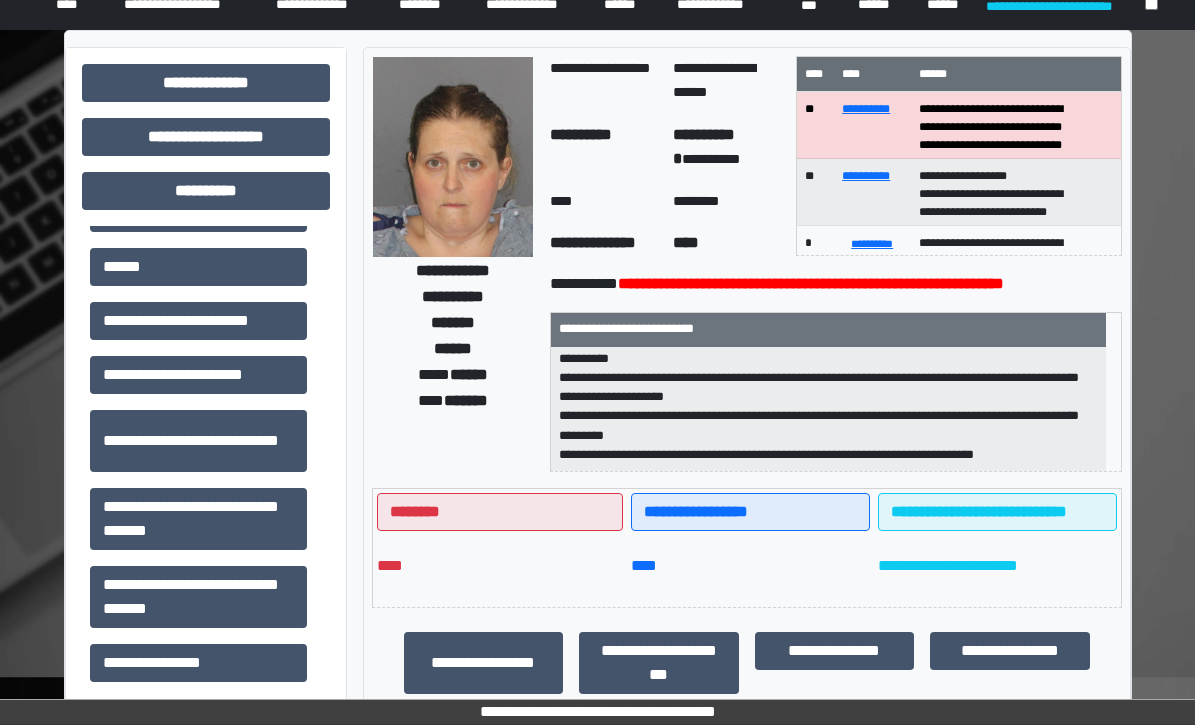 scroll, scrollTop: 0, scrollLeft: 0, axis: both 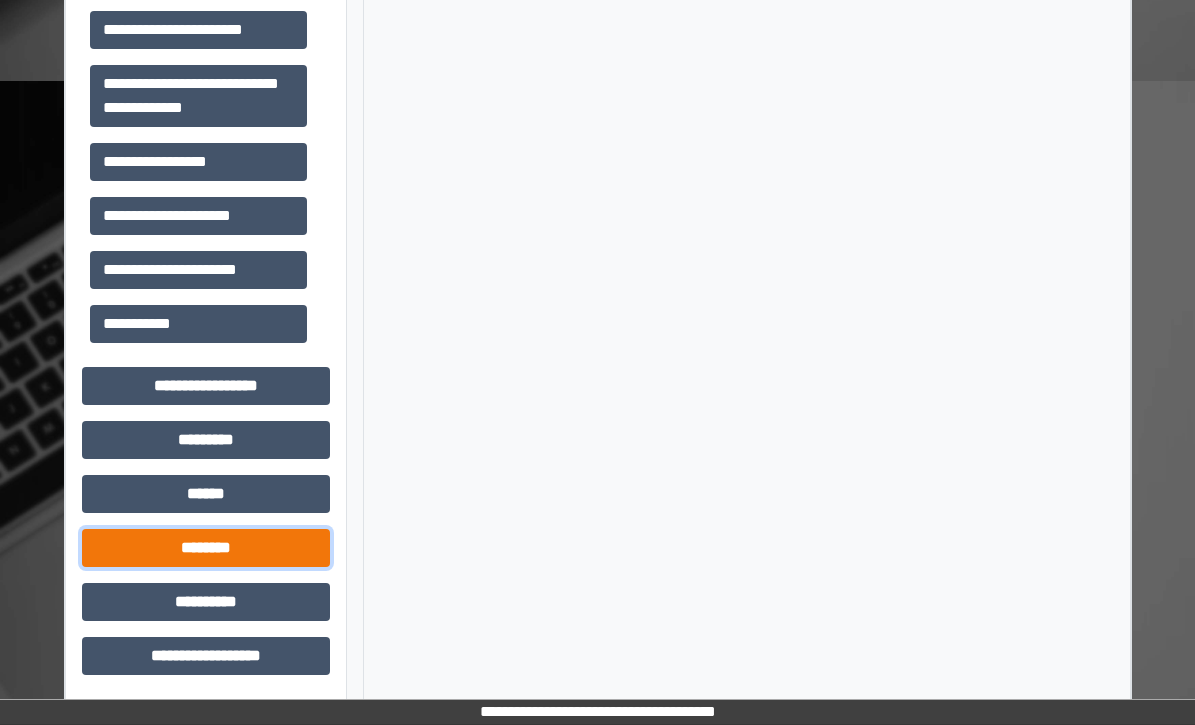 click on "********" at bounding box center (206, 548) 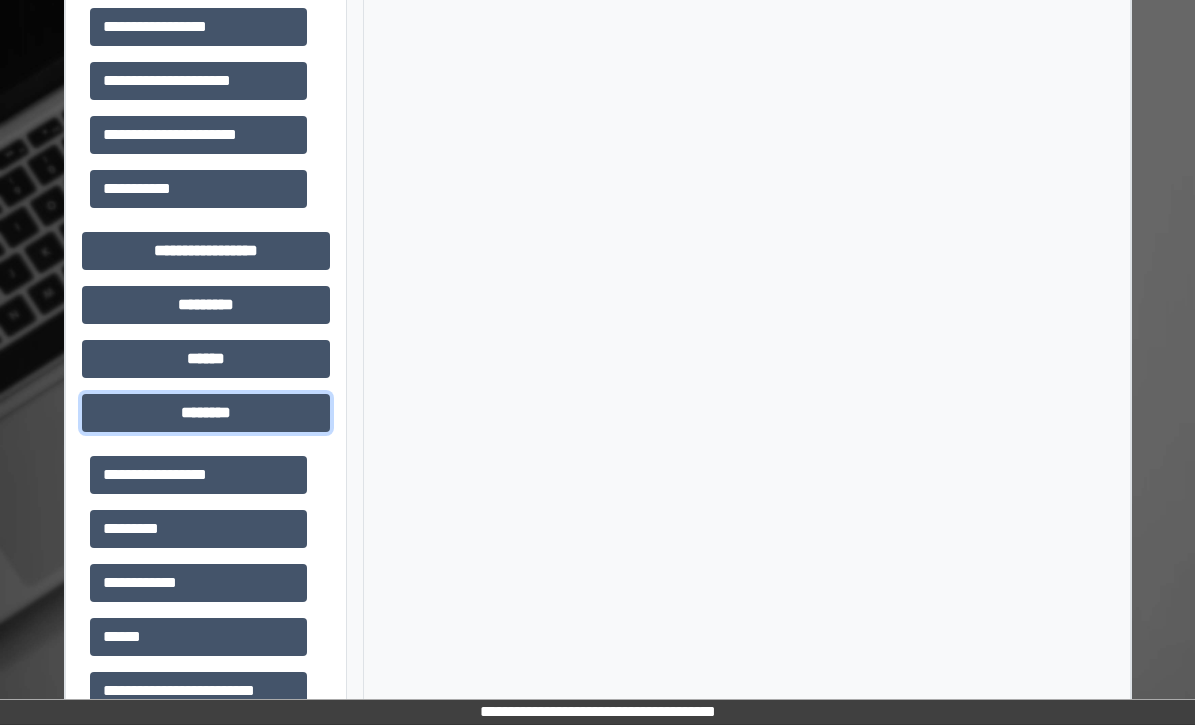 scroll, scrollTop: 1833, scrollLeft: 0, axis: vertical 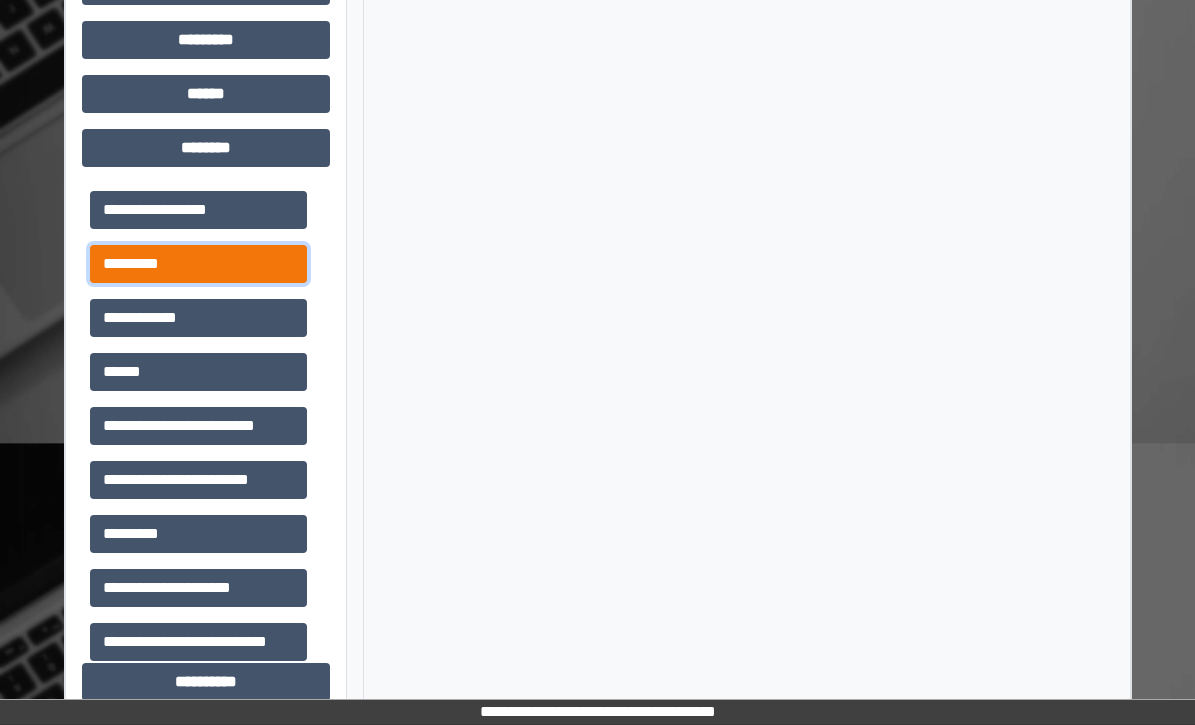 click on "*********" at bounding box center [198, 264] 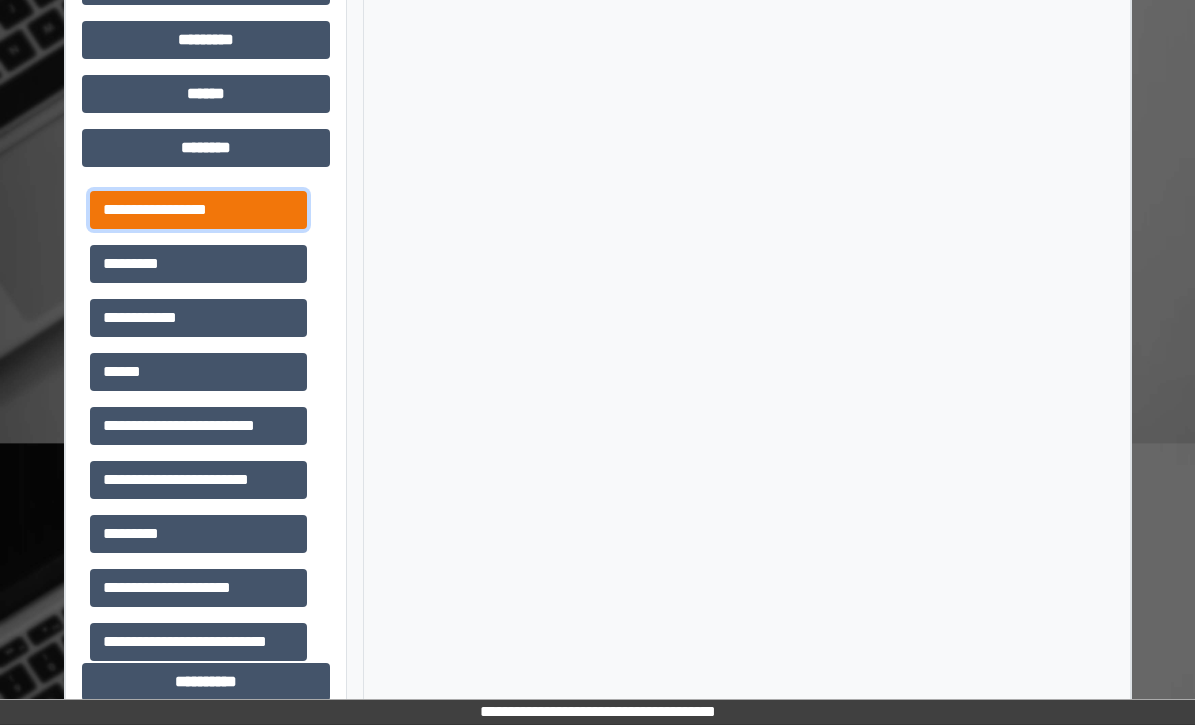 click on "**********" at bounding box center [198, 210] 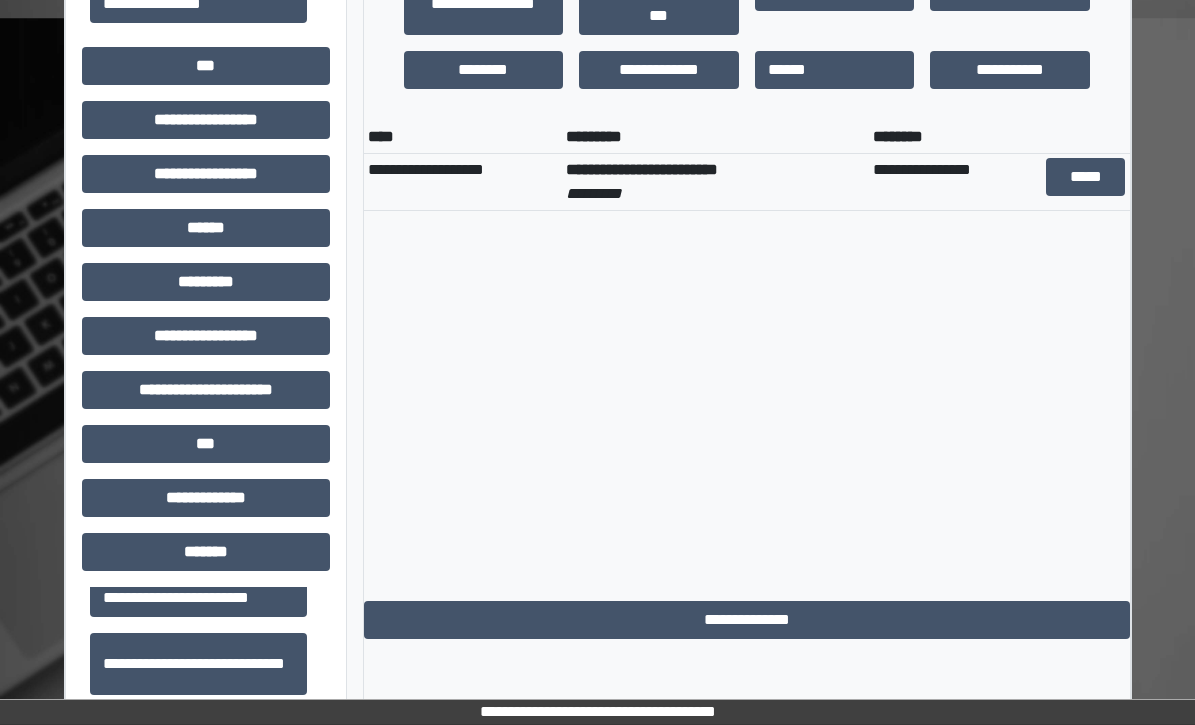 scroll, scrollTop: 633, scrollLeft: 0, axis: vertical 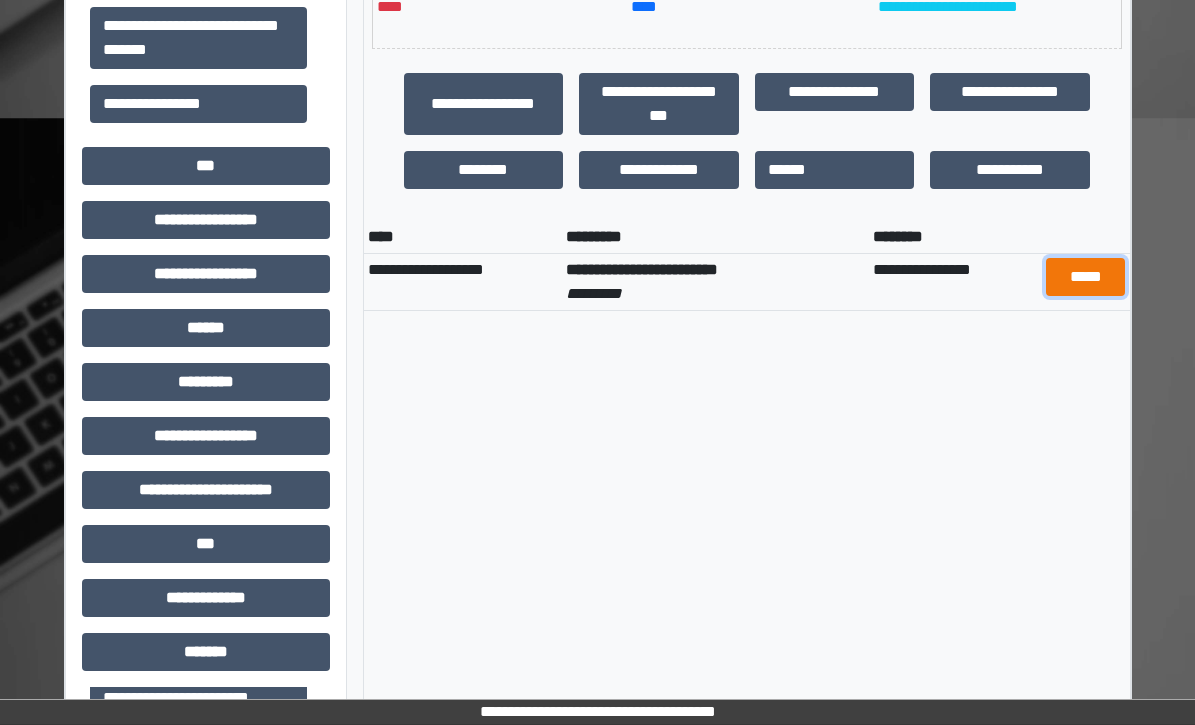click on "*****" at bounding box center [1085, 277] 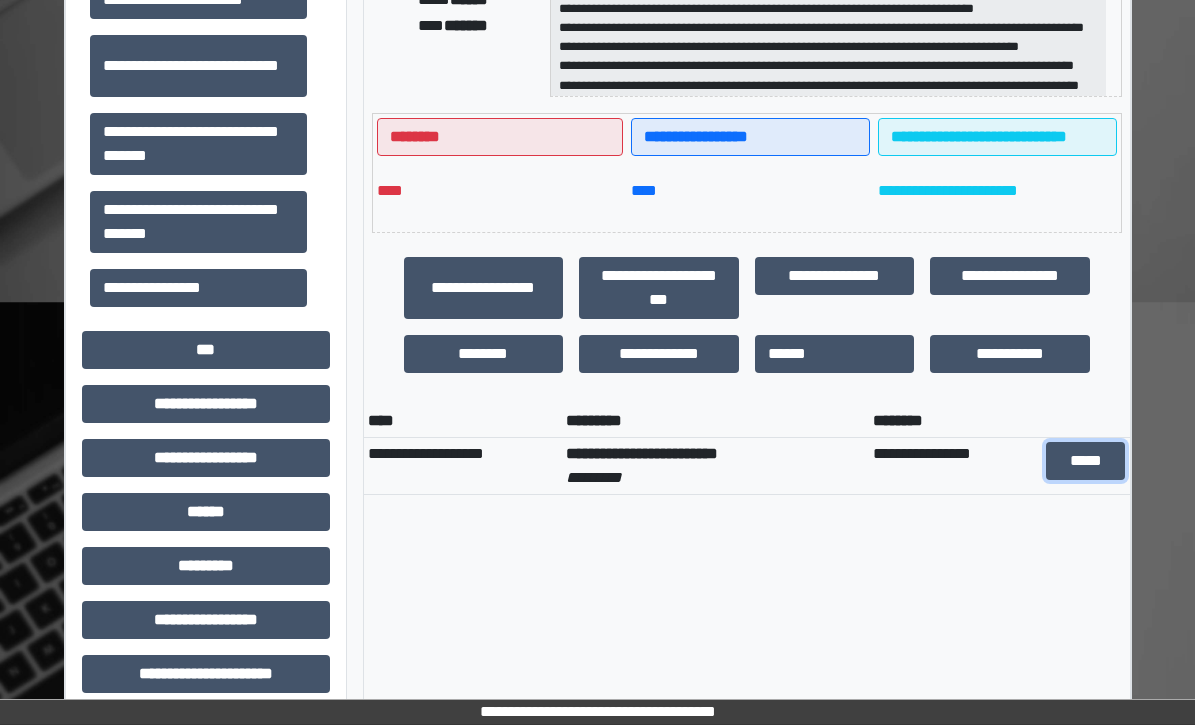 scroll, scrollTop: 233, scrollLeft: 0, axis: vertical 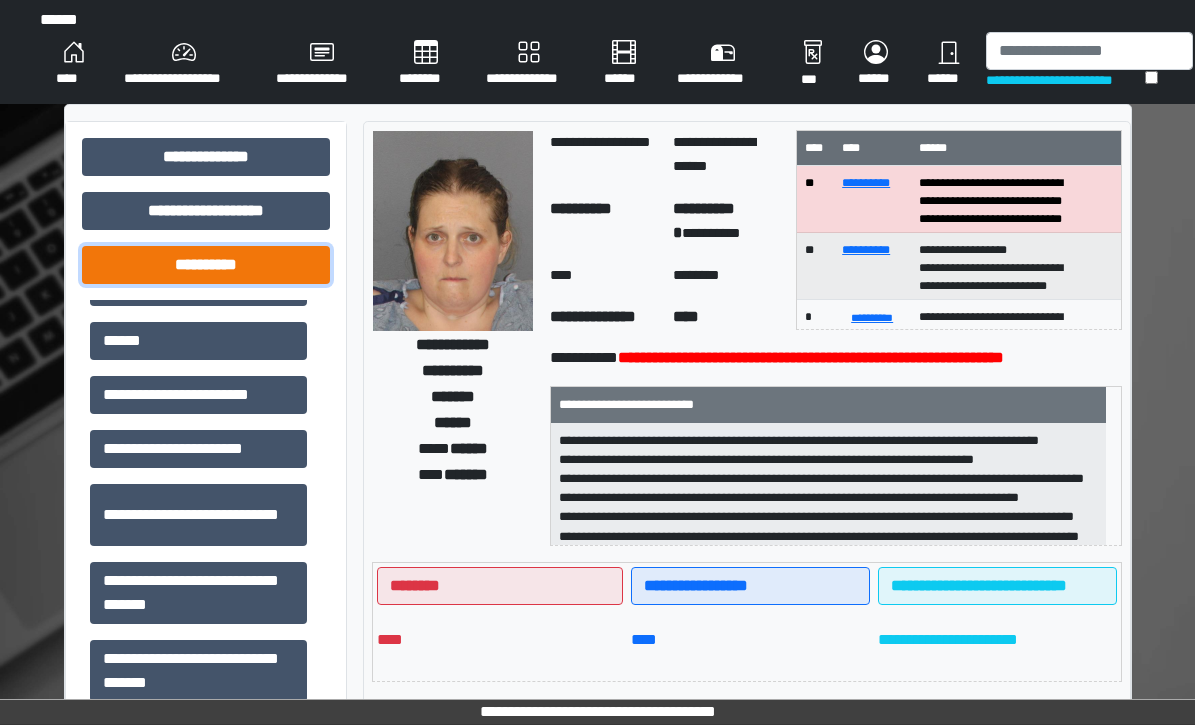 click on "**********" at bounding box center (206, 265) 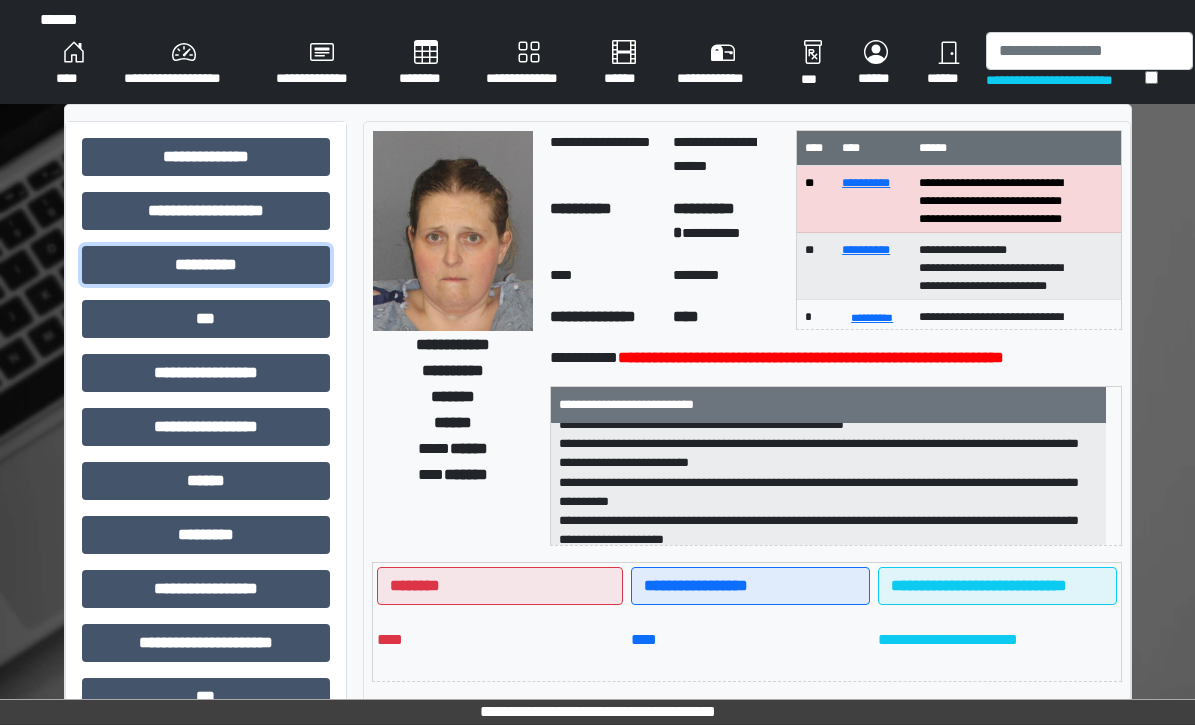 scroll, scrollTop: 200, scrollLeft: 0, axis: vertical 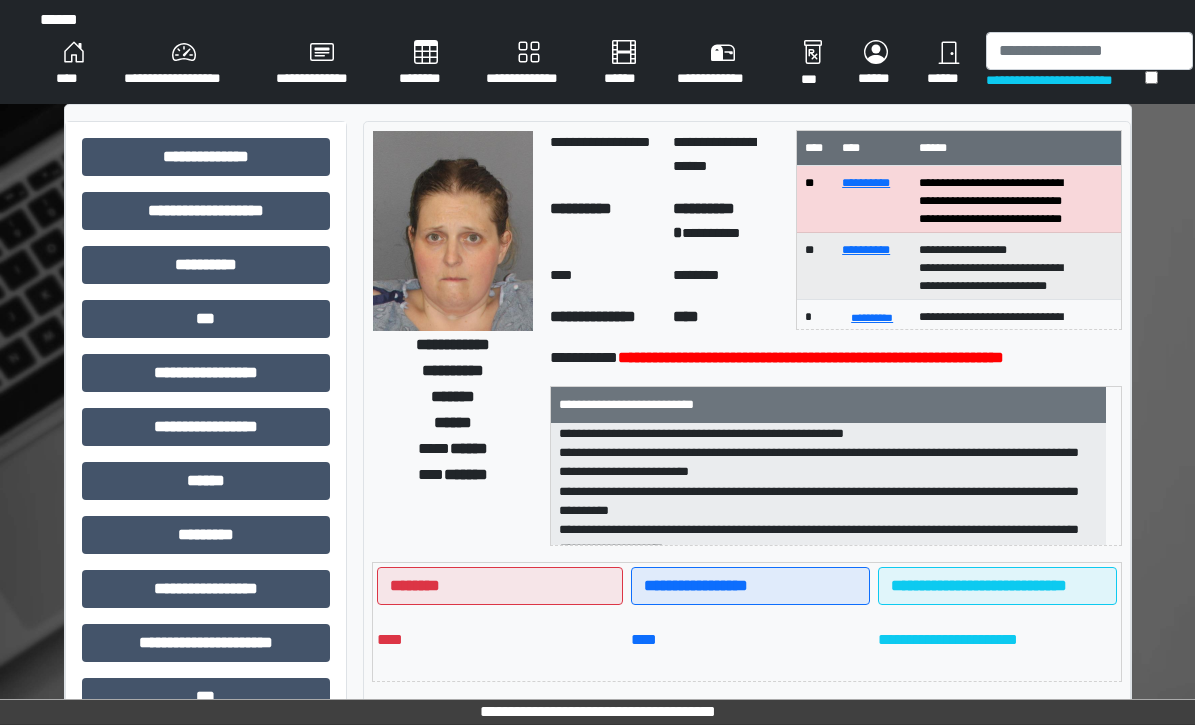 click on "****" at bounding box center [750, 645] 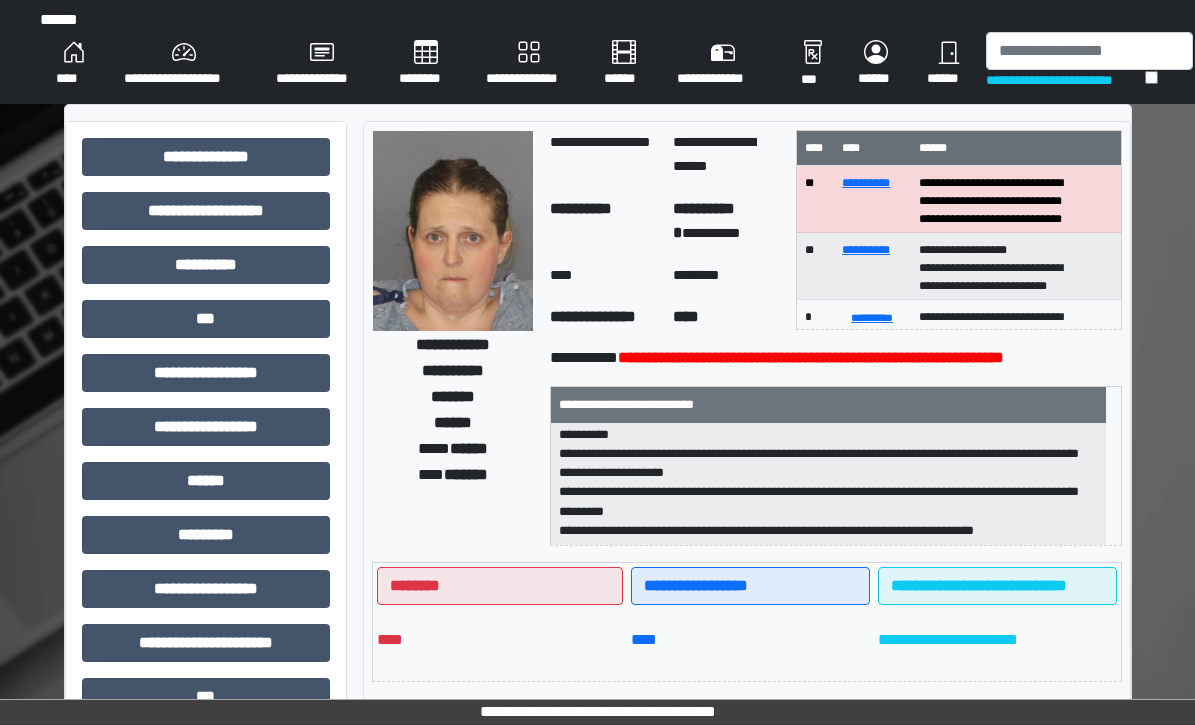 scroll, scrollTop: 313, scrollLeft: 0, axis: vertical 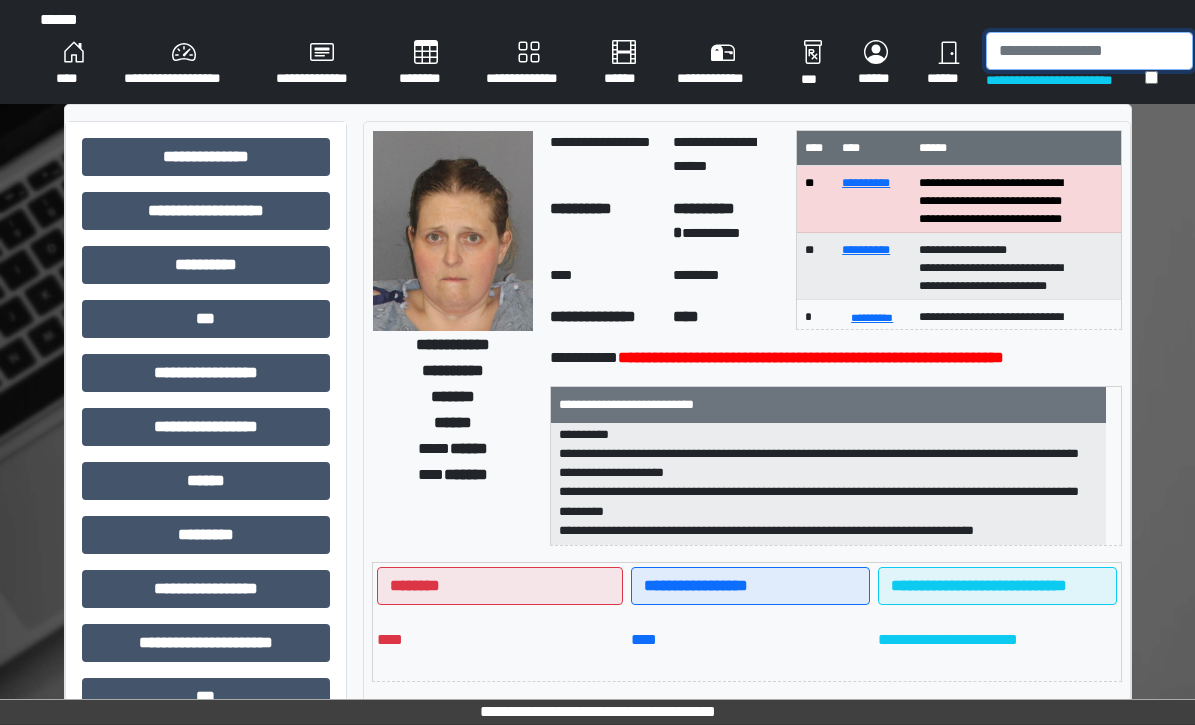 click at bounding box center (1089, 51) 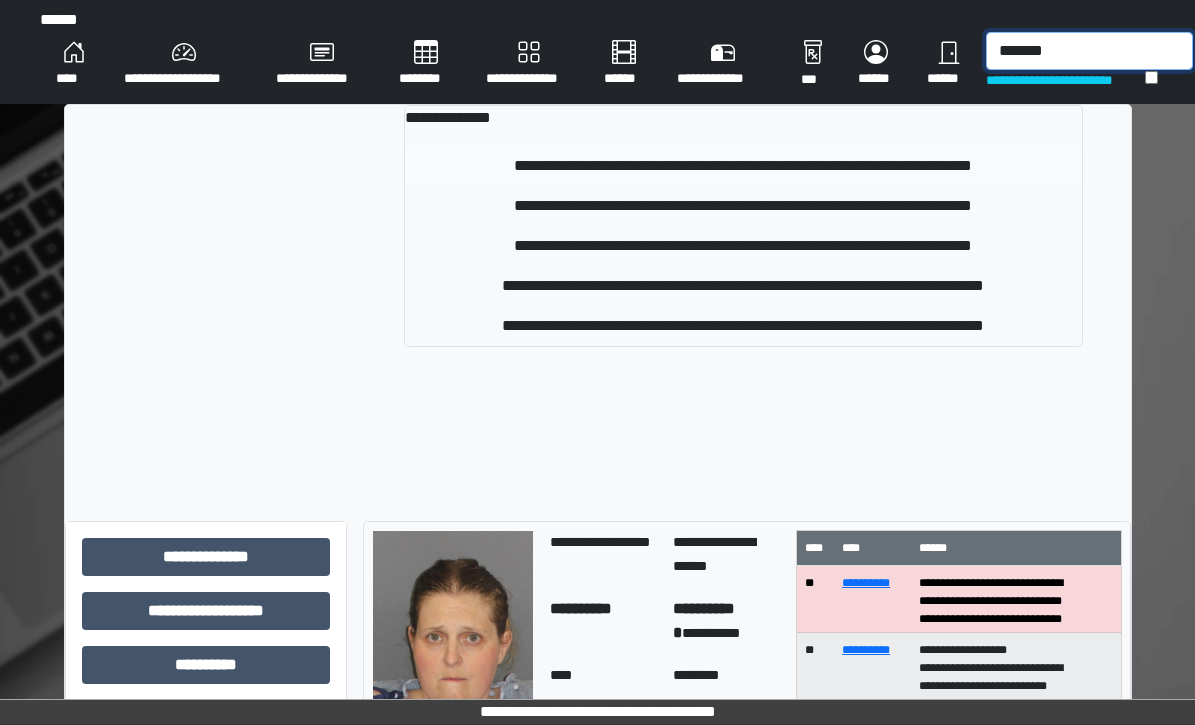 type on "*******" 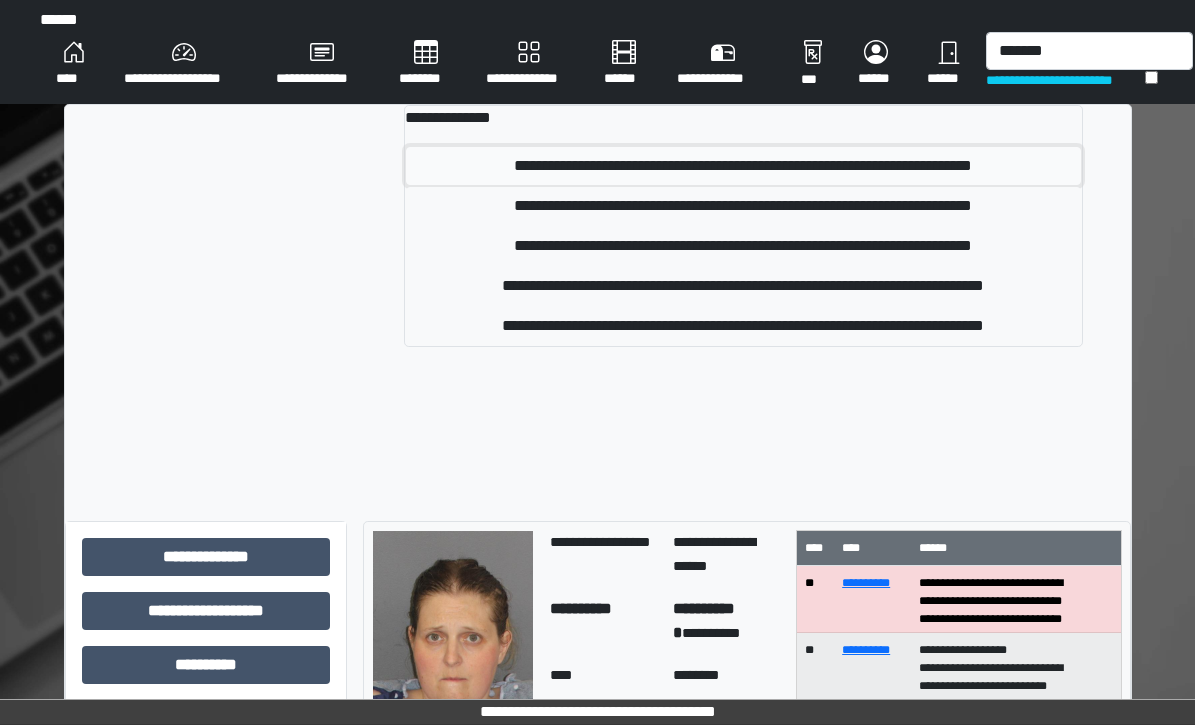 click on "**********" at bounding box center (743, 166) 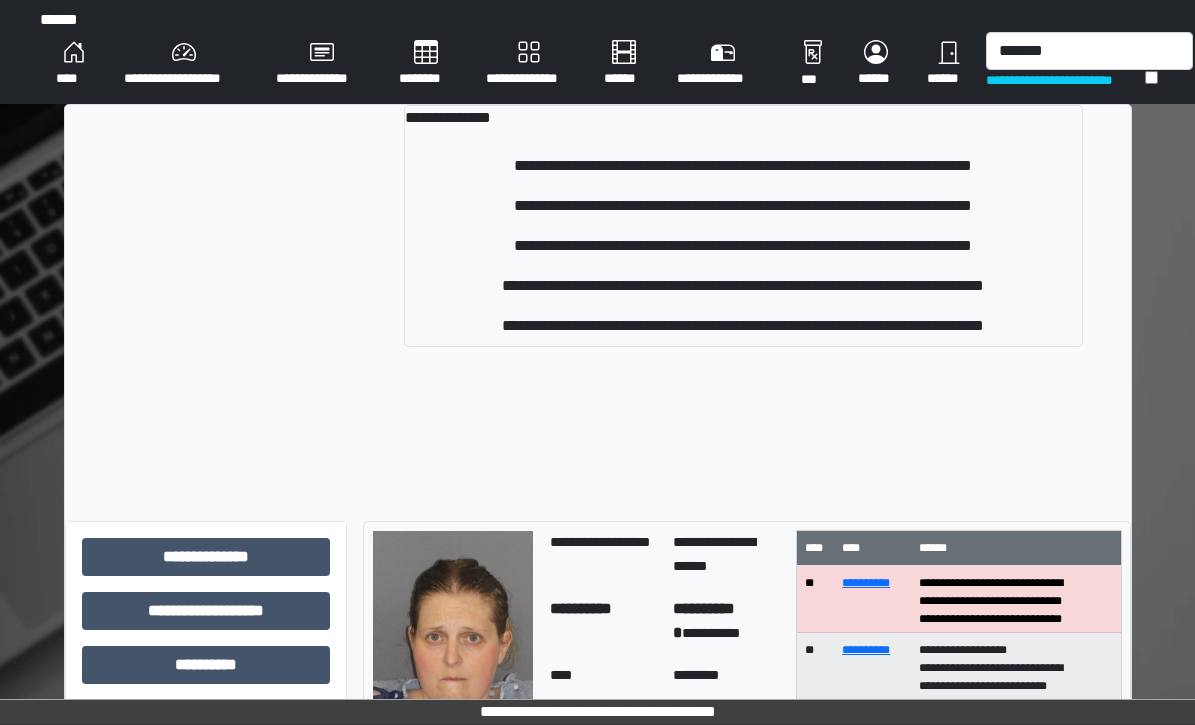 type 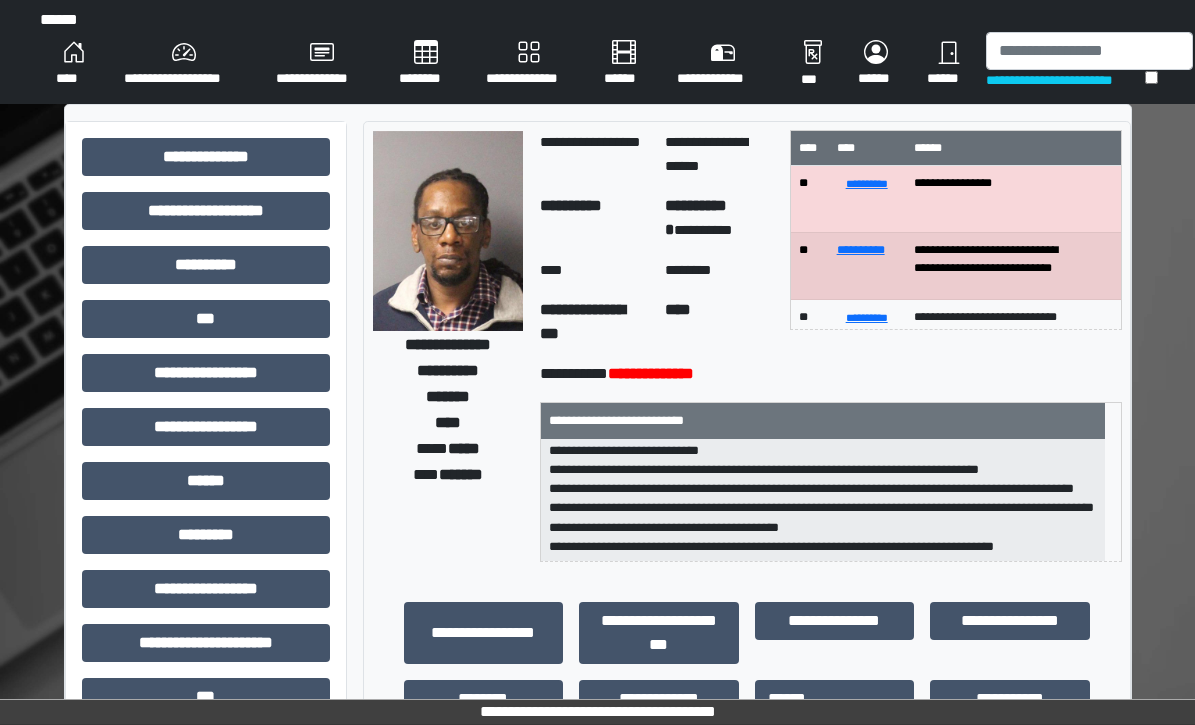 scroll, scrollTop: 44, scrollLeft: 0, axis: vertical 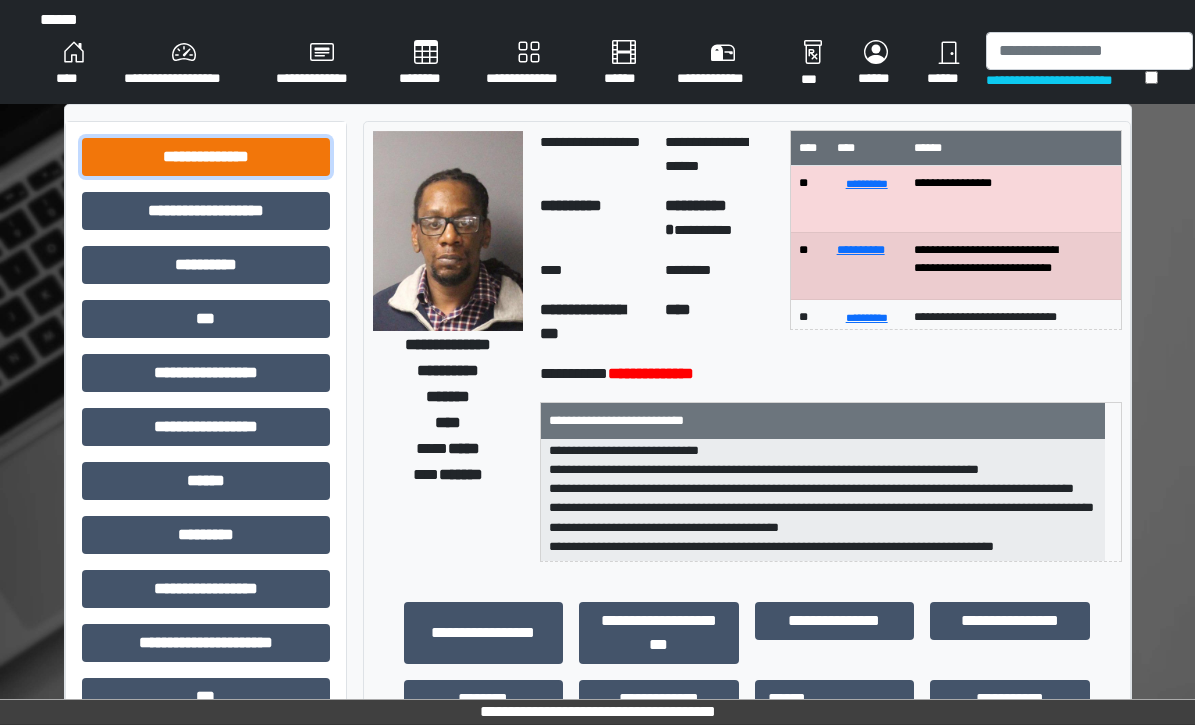 click on "**********" at bounding box center [206, 157] 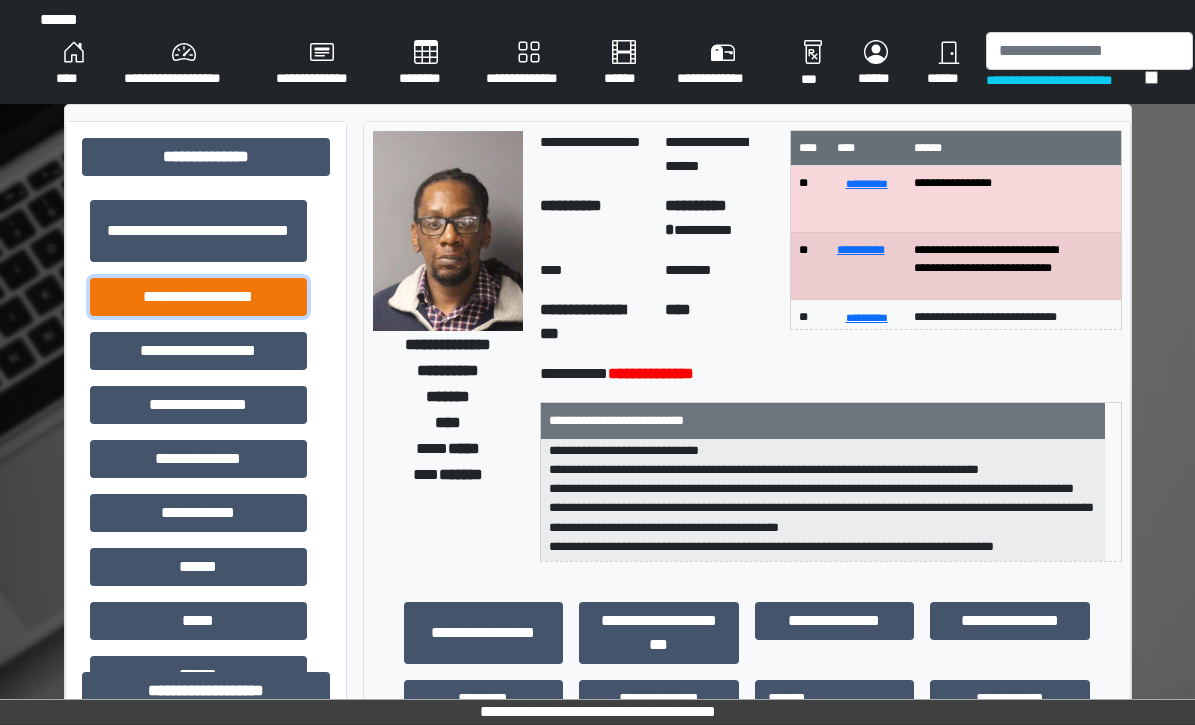 click on "**********" at bounding box center (198, 297) 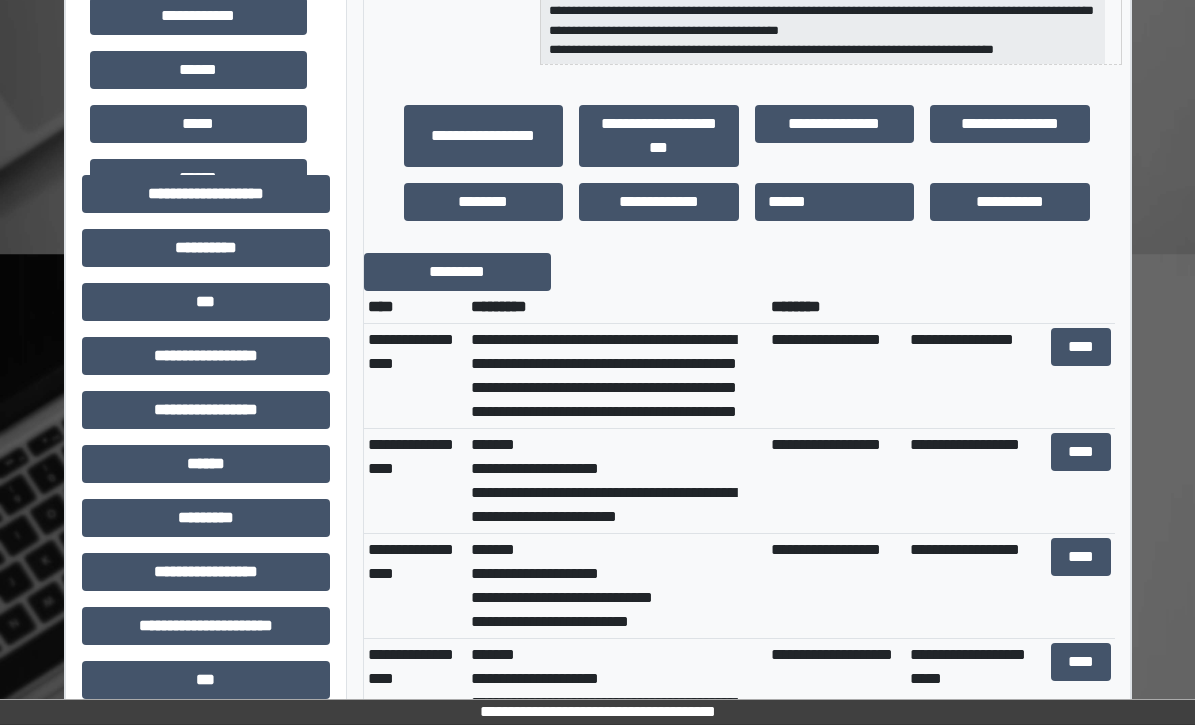 scroll, scrollTop: 500, scrollLeft: 0, axis: vertical 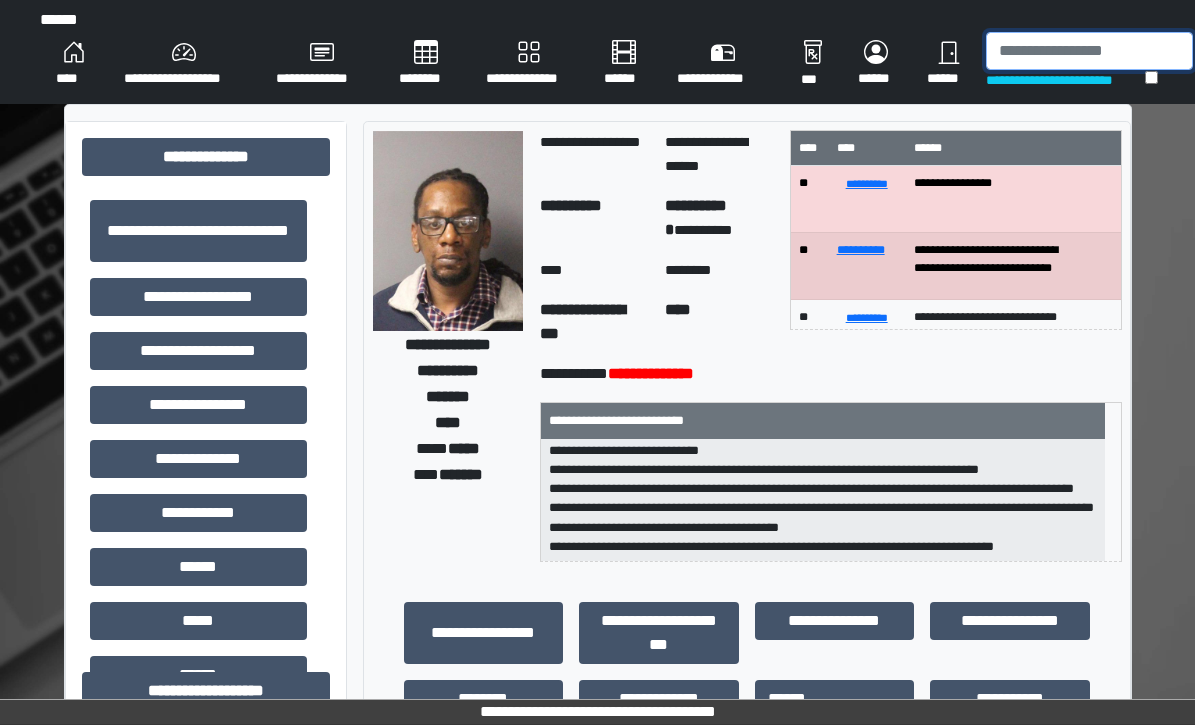 click at bounding box center [1089, 51] 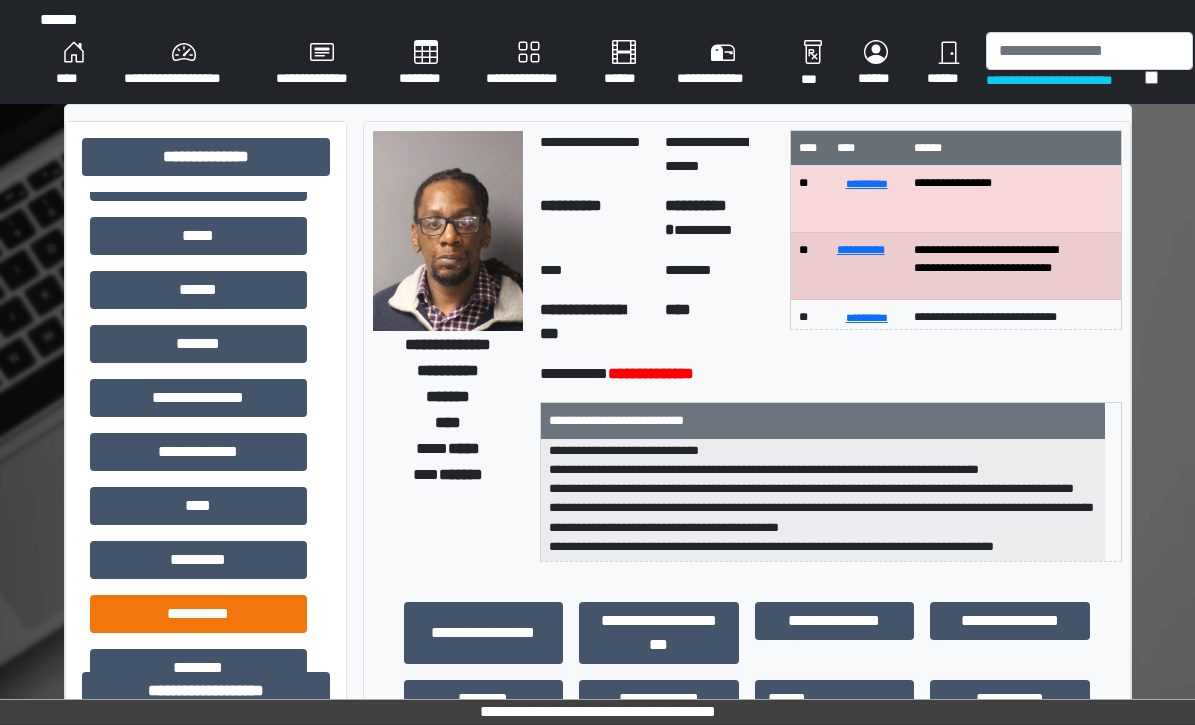scroll, scrollTop: 580, scrollLeft: 0, axis: vertical 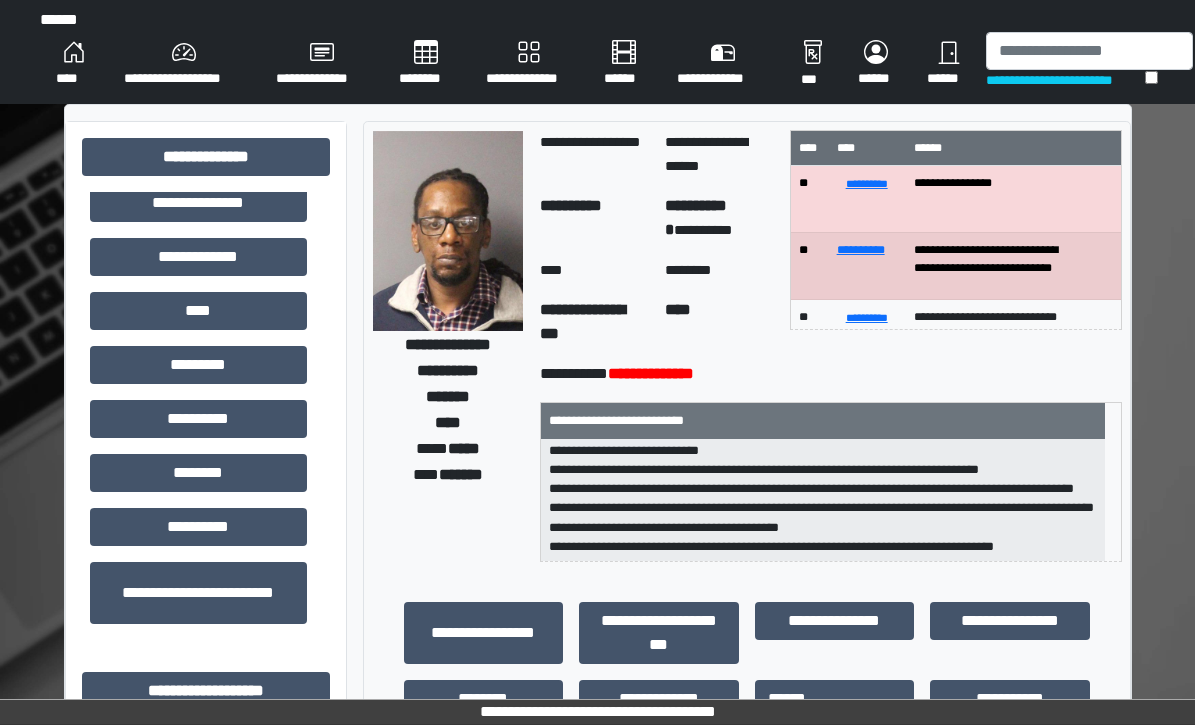 click on "**********" at bounding box center [598, 891] 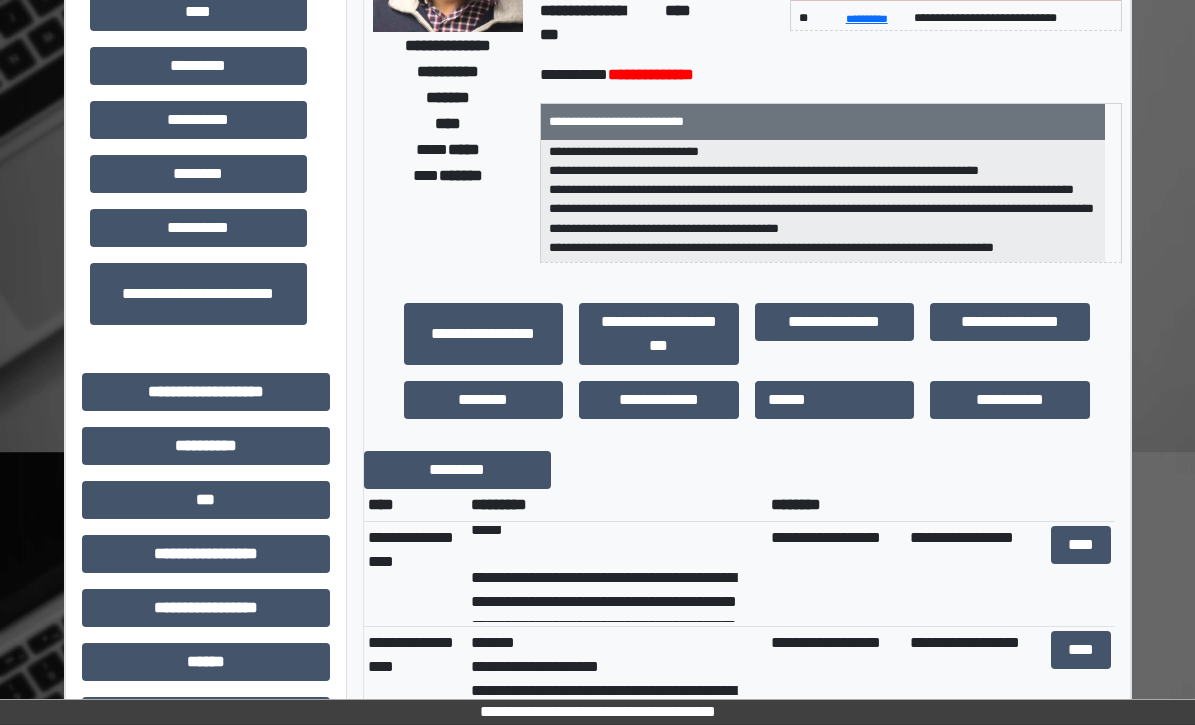 scroll, scrollTop: 300, scrollLeft: 0, axis: vertical 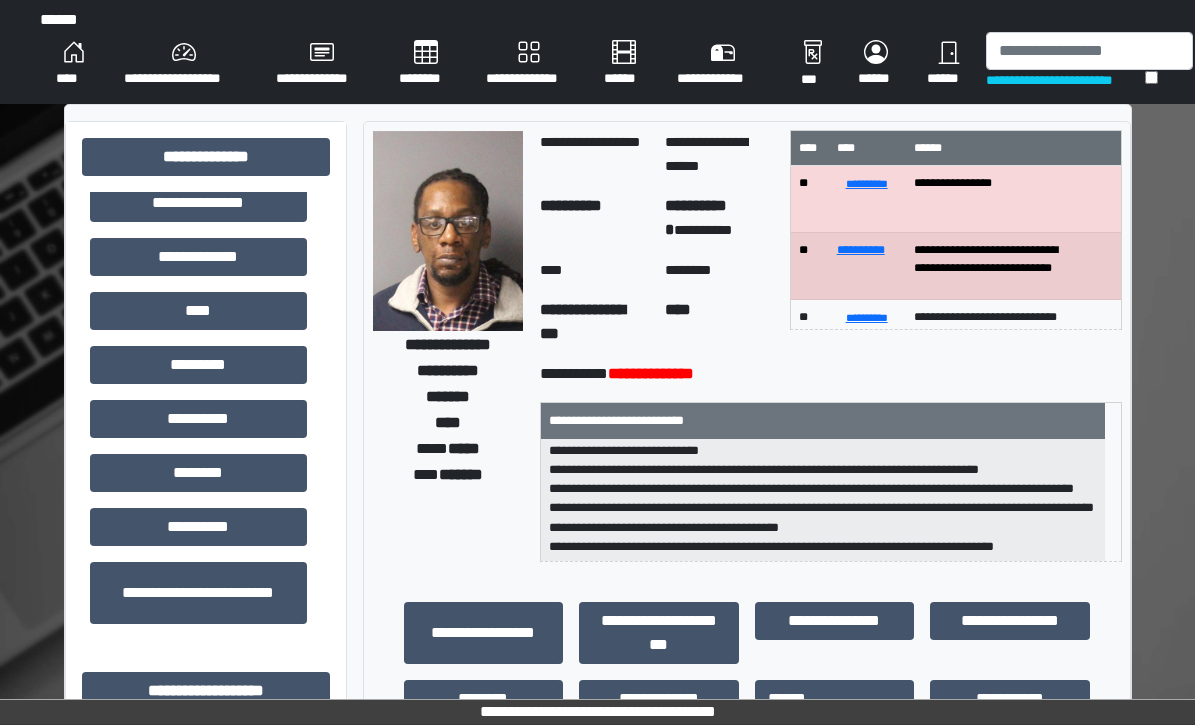 click on "******" at bounding box center (948, 64) 